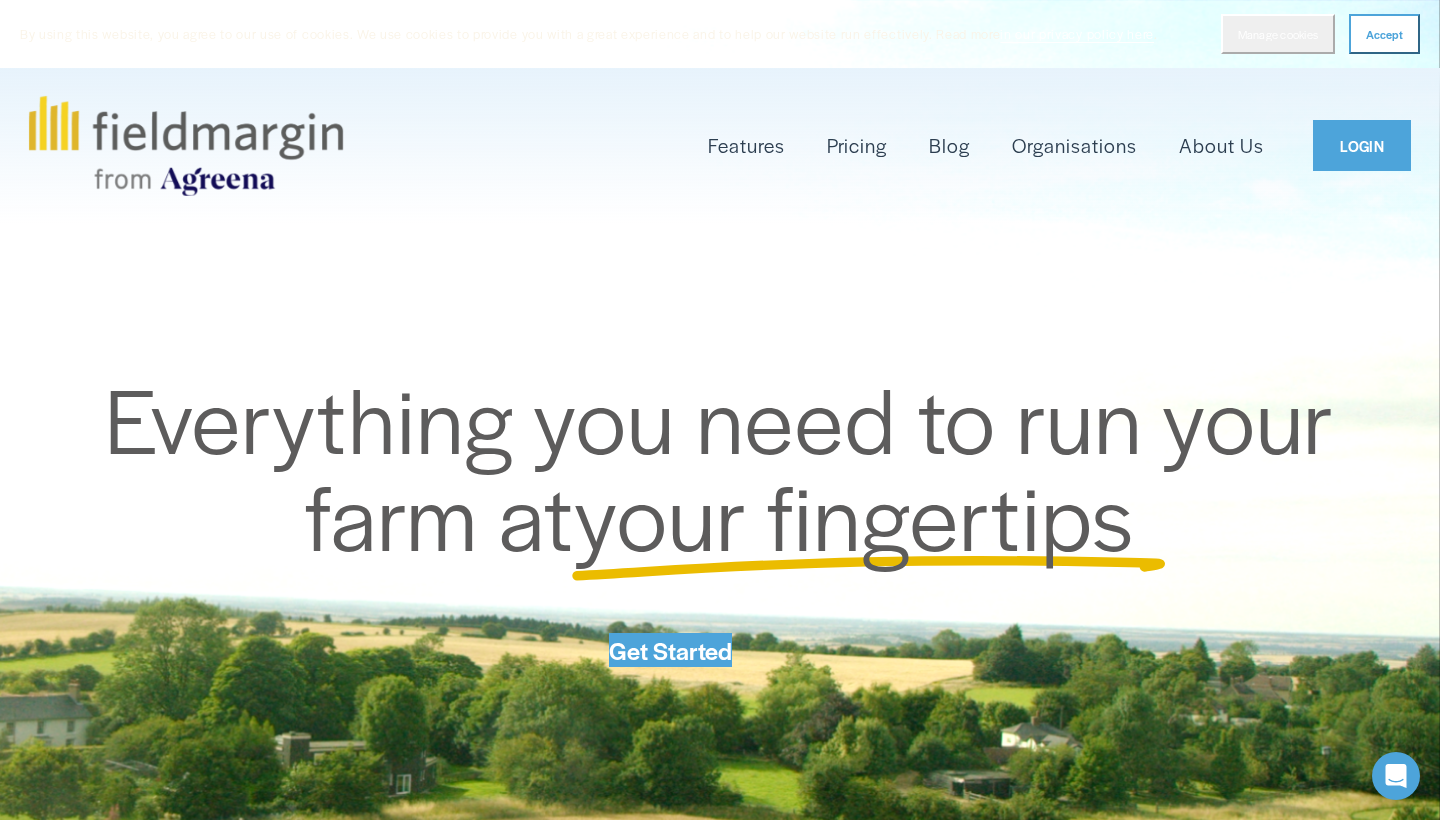 scroll, scrollTop: 0, scrollLeft: 0, axis: both 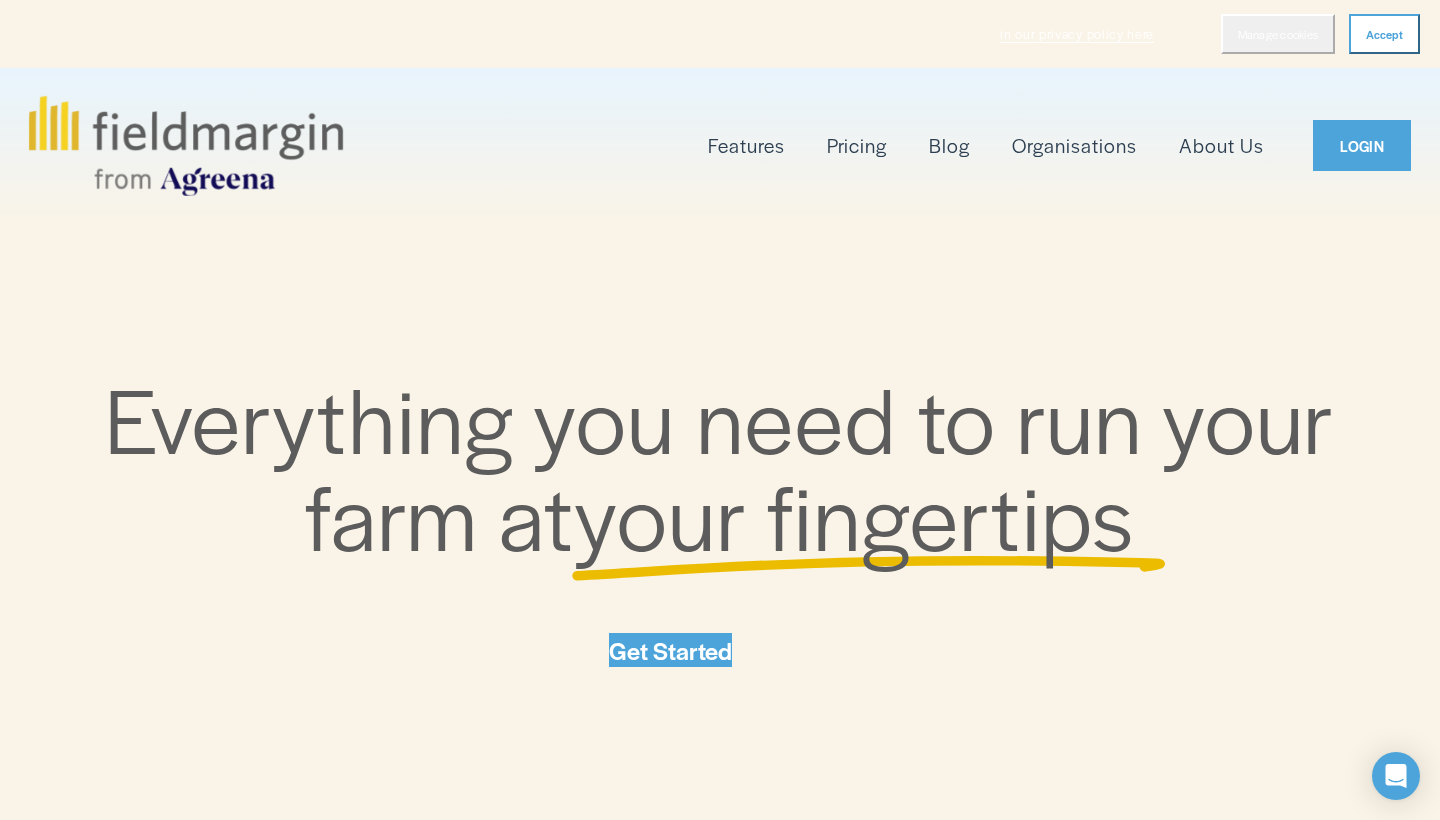 click on "LOGIN" at bounding box center [1362, 145] 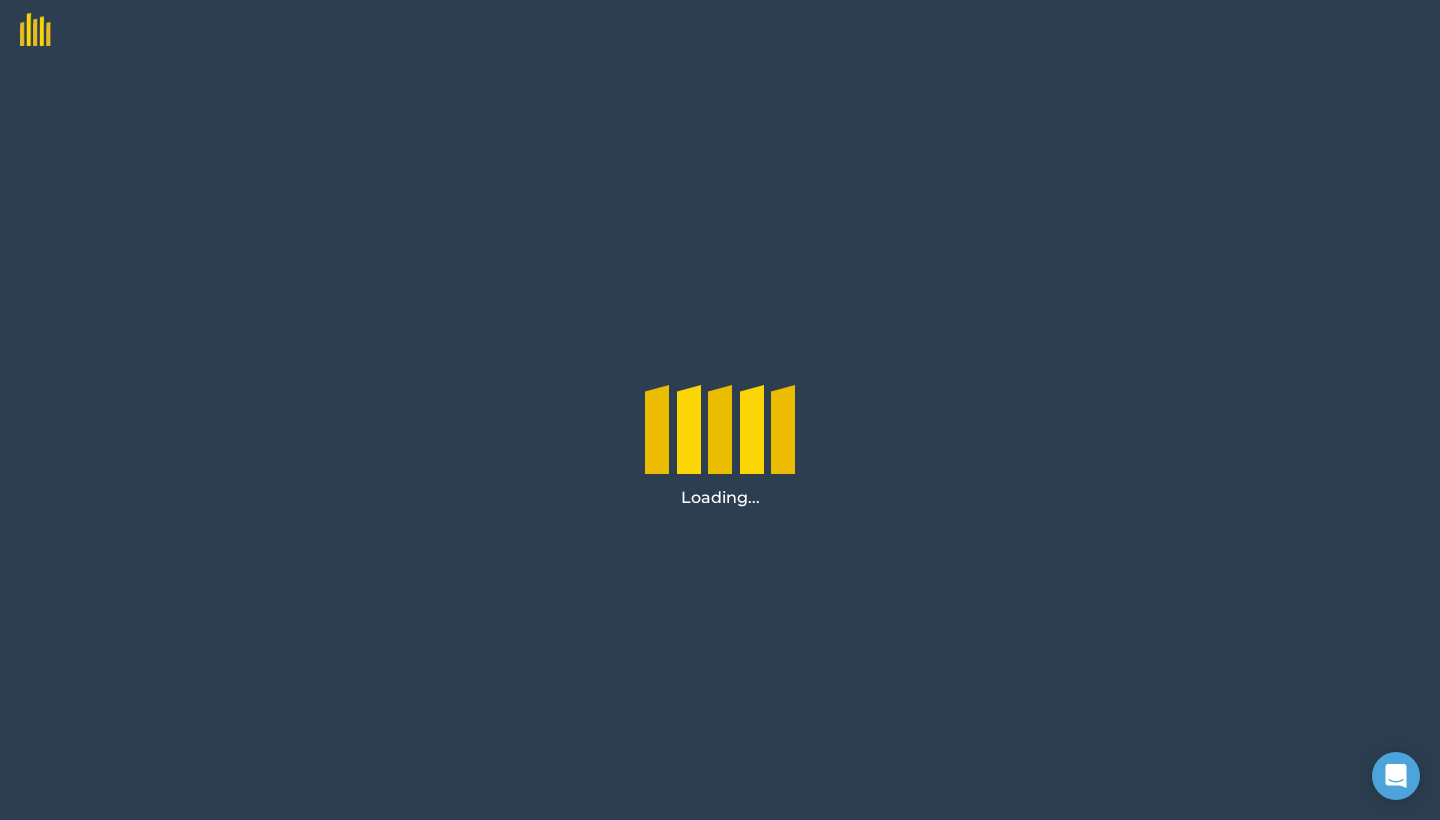 scroll, scrollTop: 0, scrollLeft: 0, axis: both 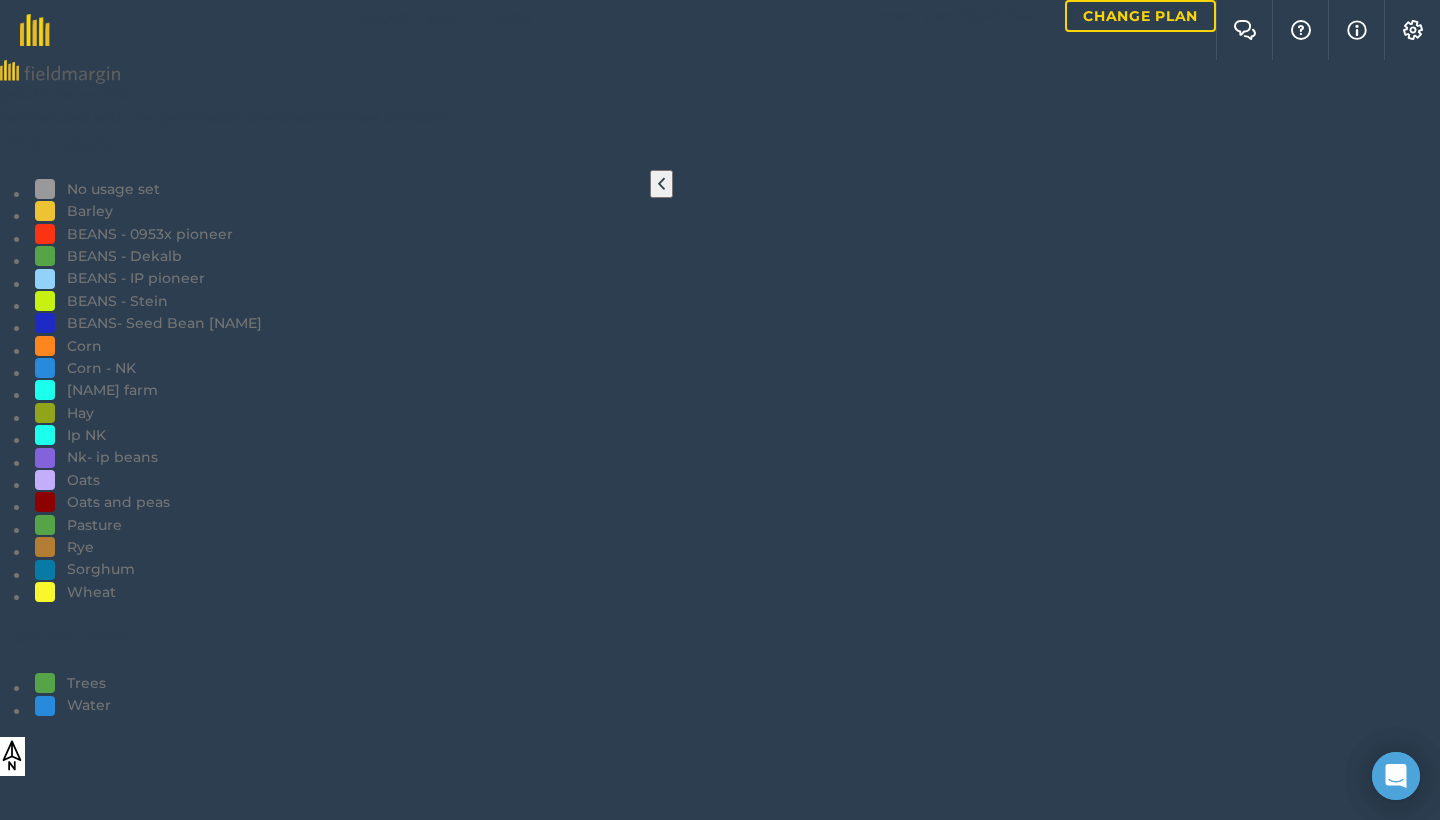 click at bounding box center [661, 184] 